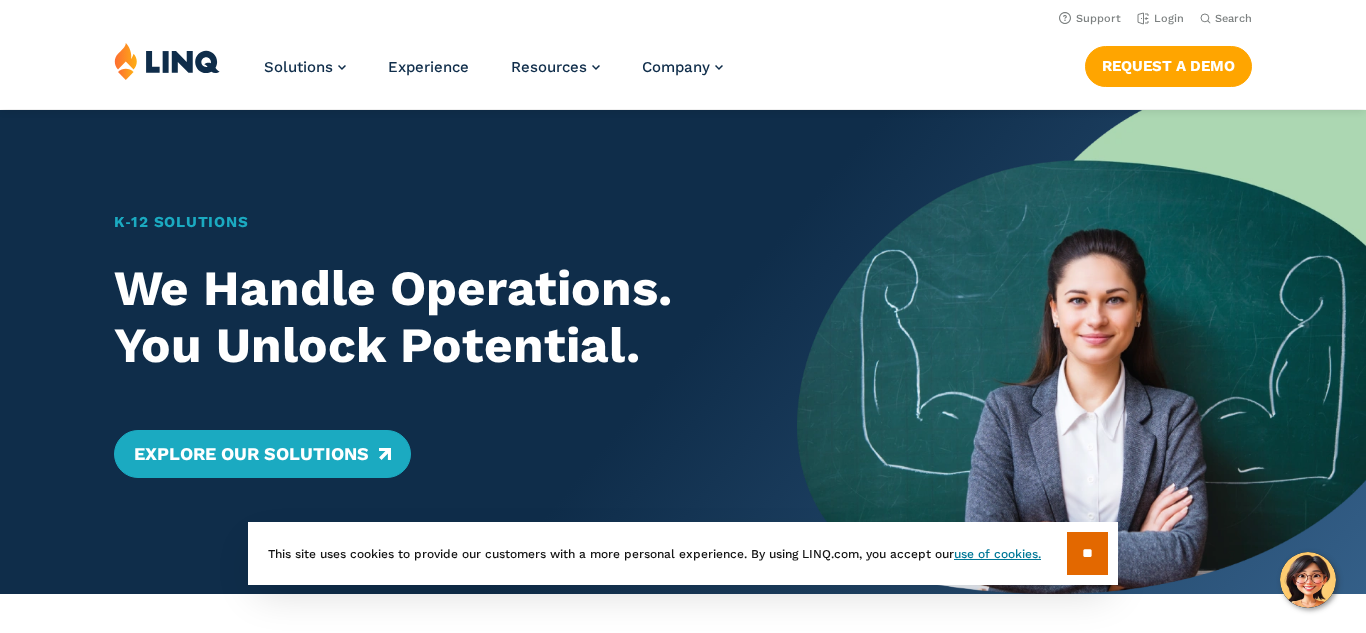 scroll, scrollTop: 0, scrollLeft: 0, axis: both 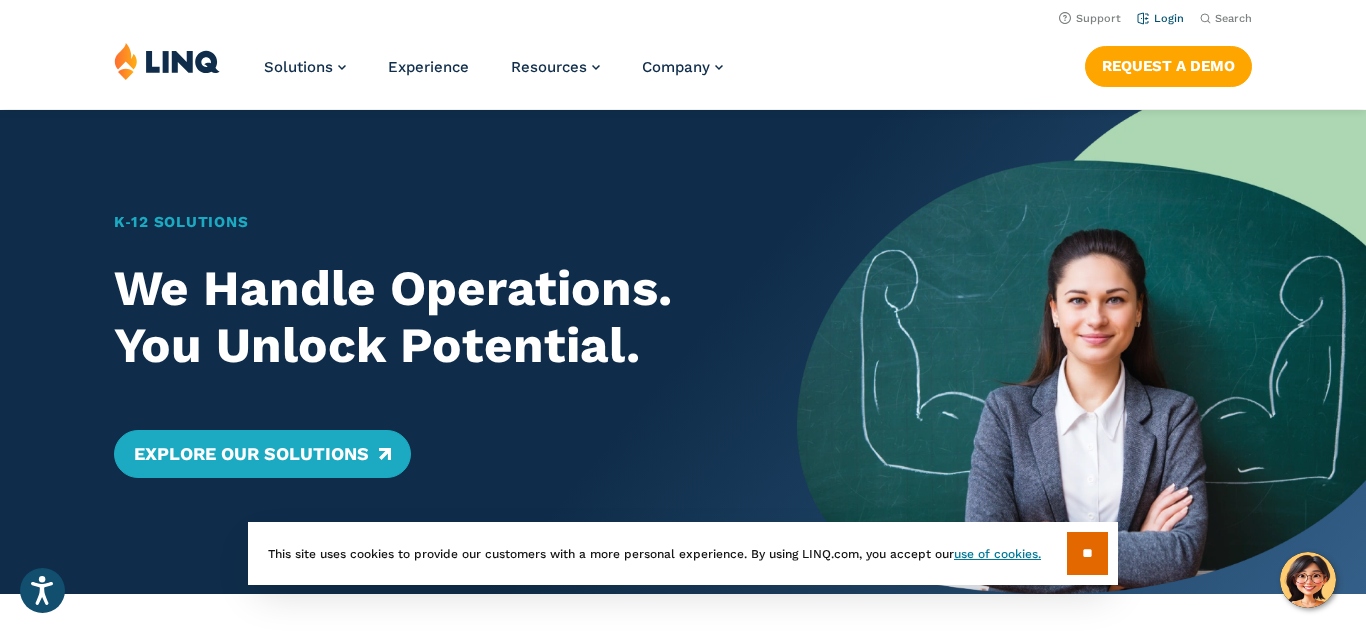 click on "Login" at bounding box center (1160, 18) 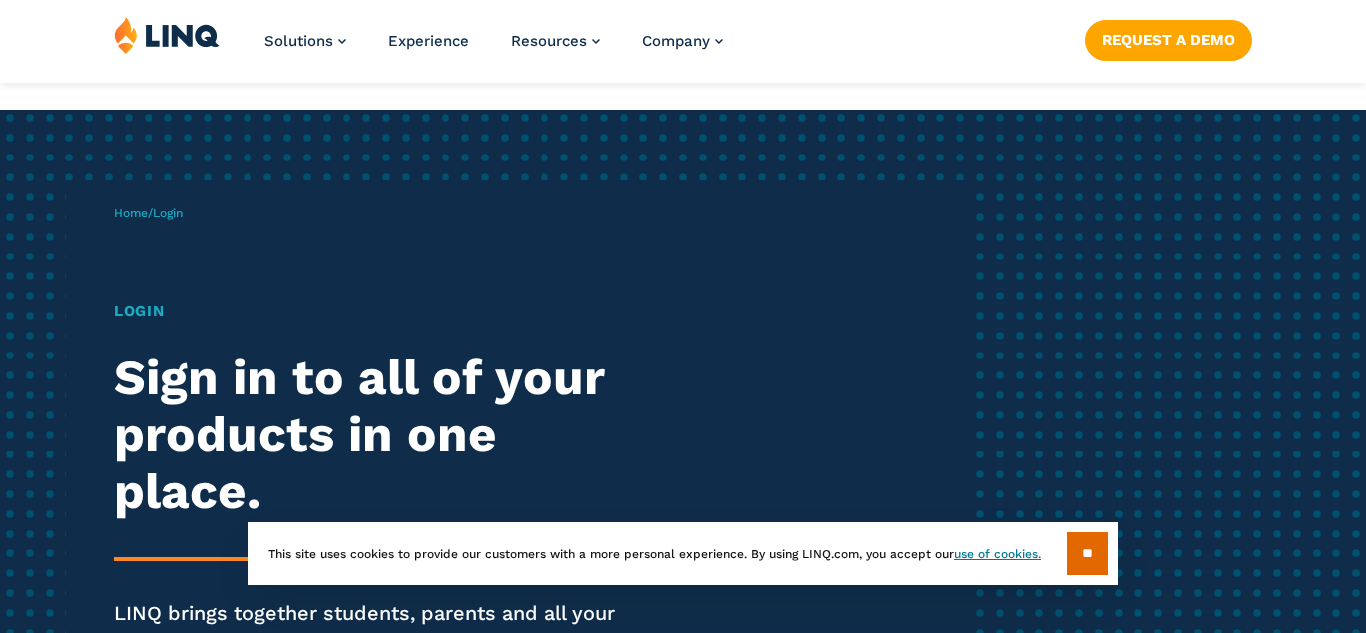 scroll, scrollTop: 222, scrollLeft: 0, axis: vertical 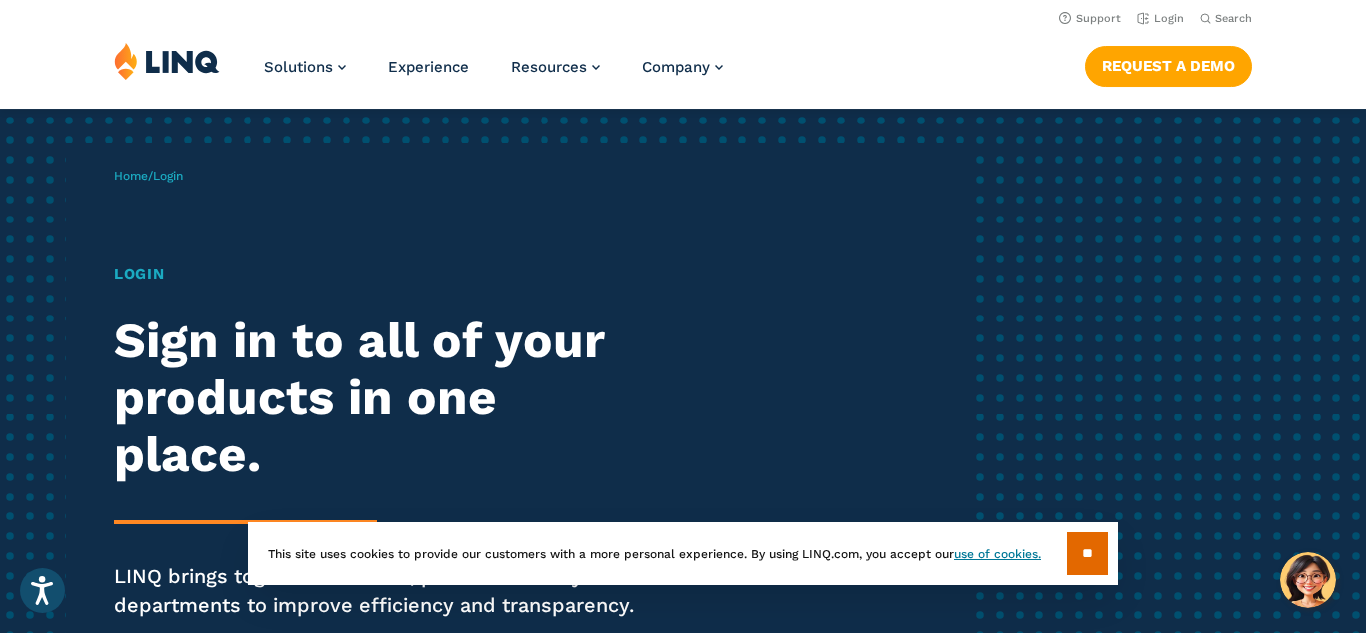 click on "Login" at bounding box center [377, 274] 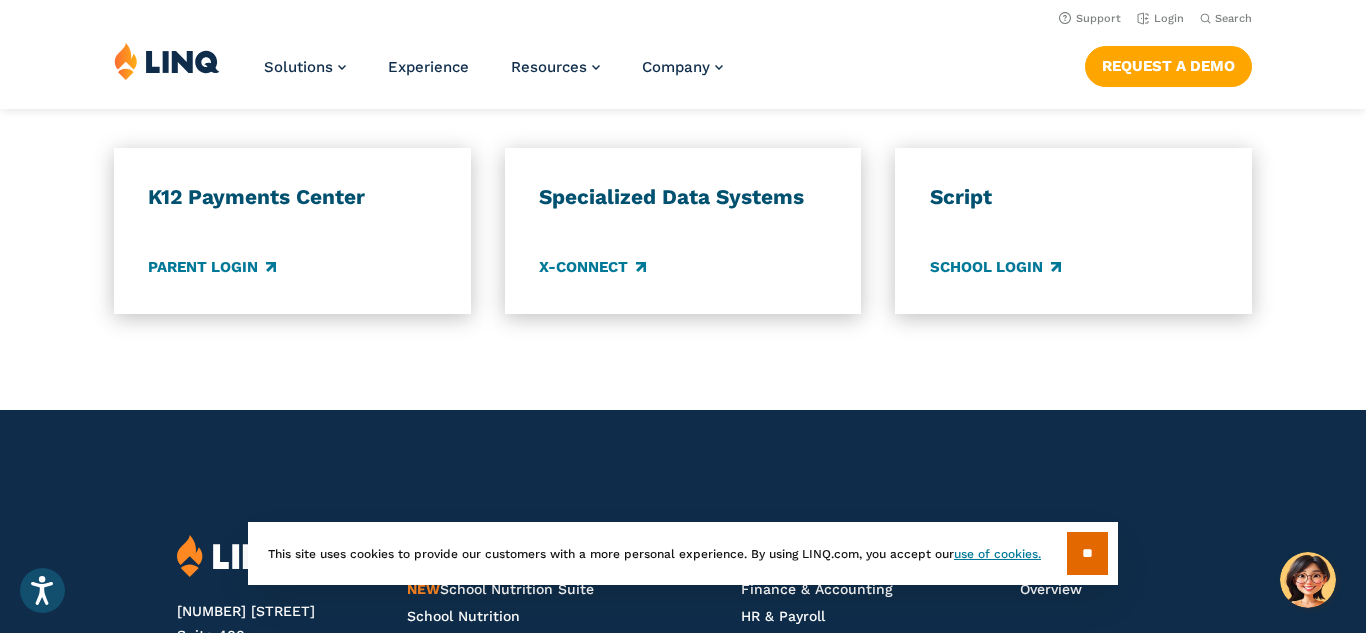 scroll, scrollTop: 1806, scrollLeft: 0, axis: vertical 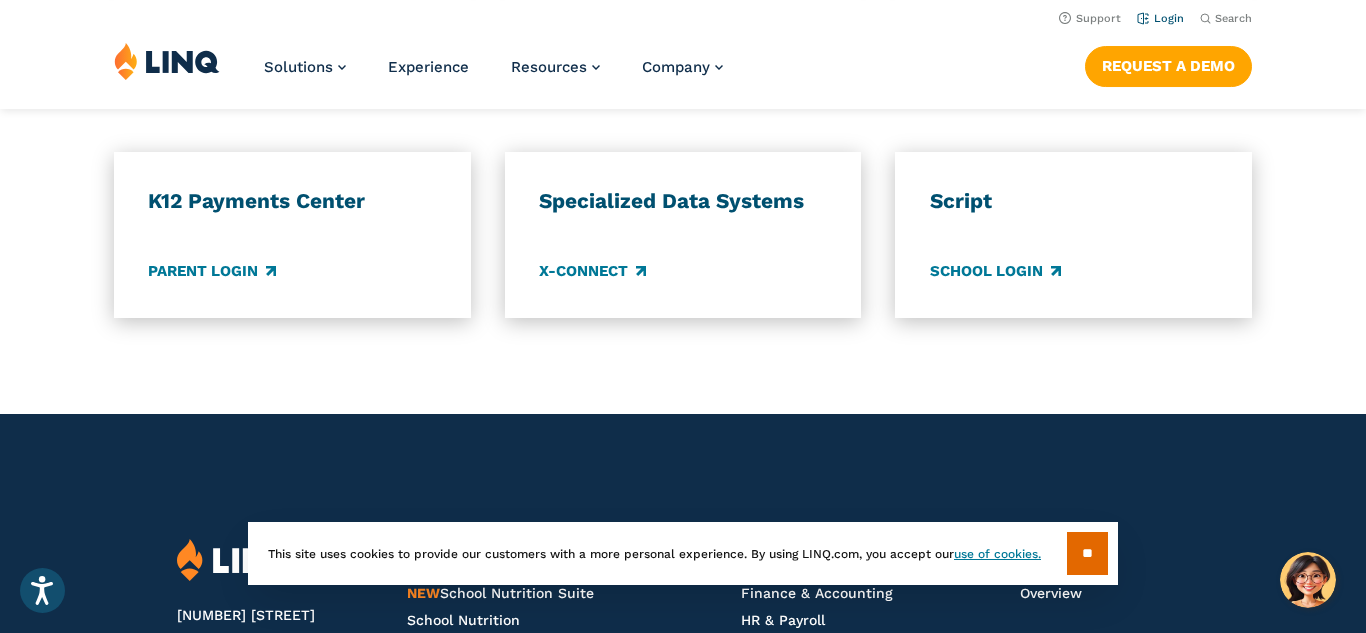click on "Login" at bounding box center [1160, 18] 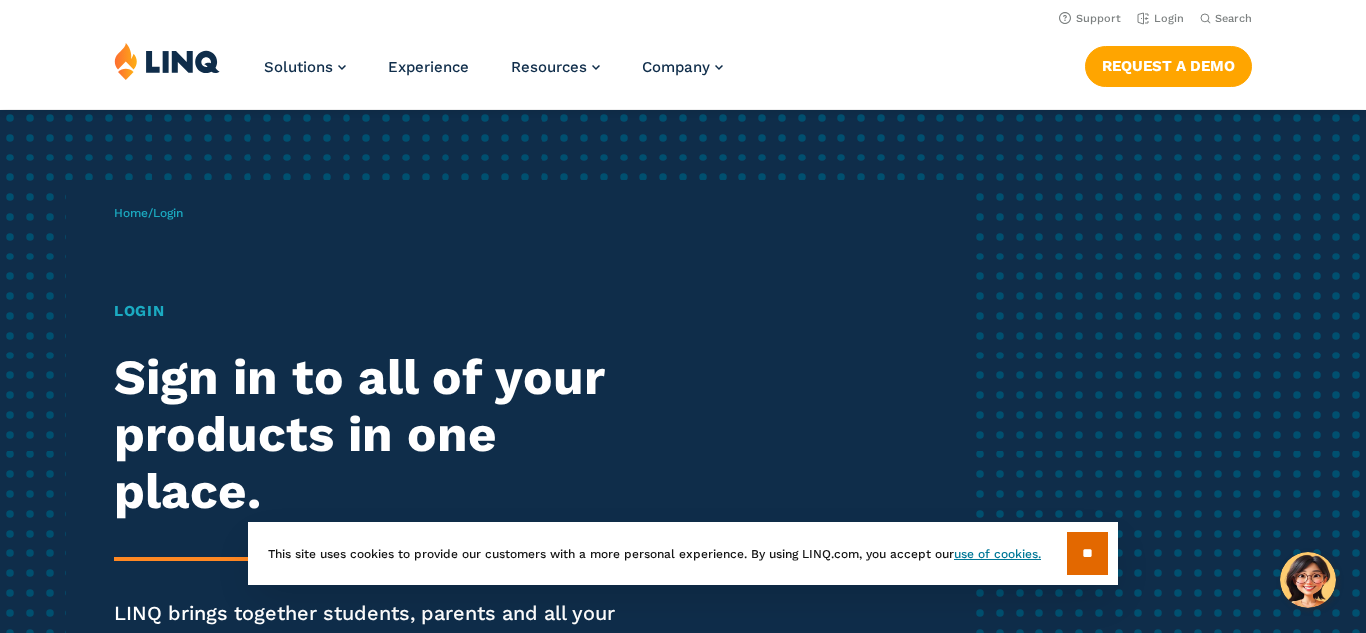 scroll, scrollTop: 0, scrollLeft: 0, axis: both 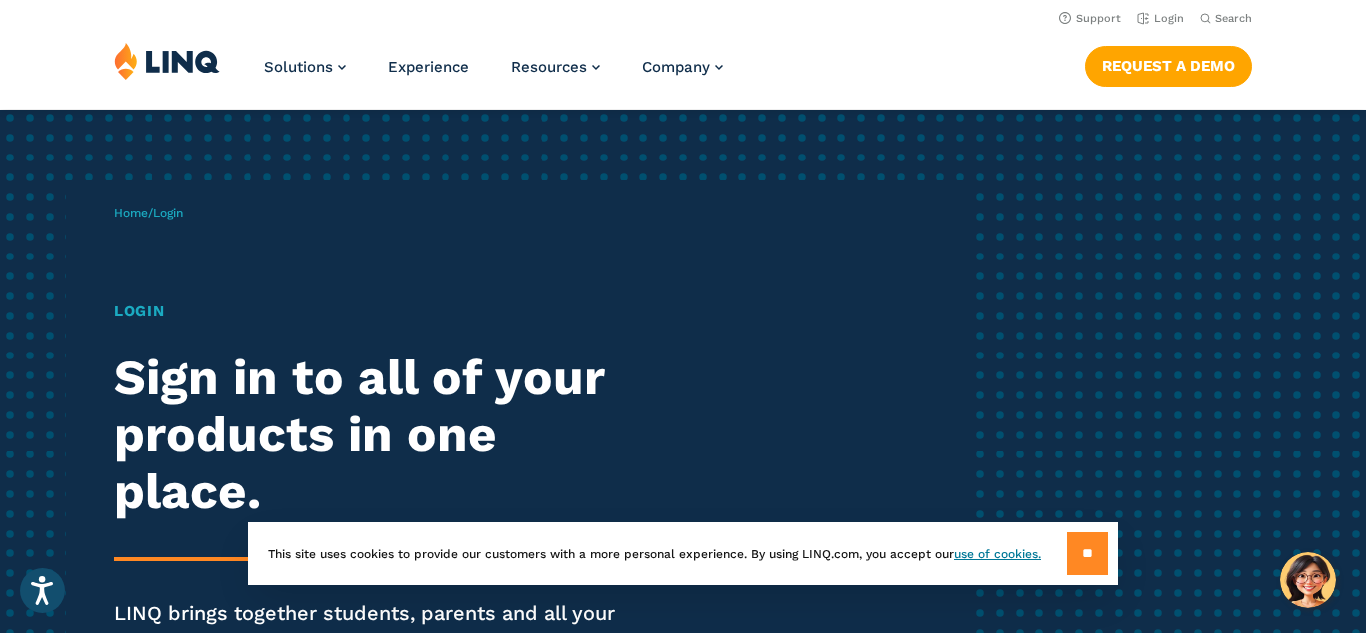 click on "**" at bounding box center [1087, 553] 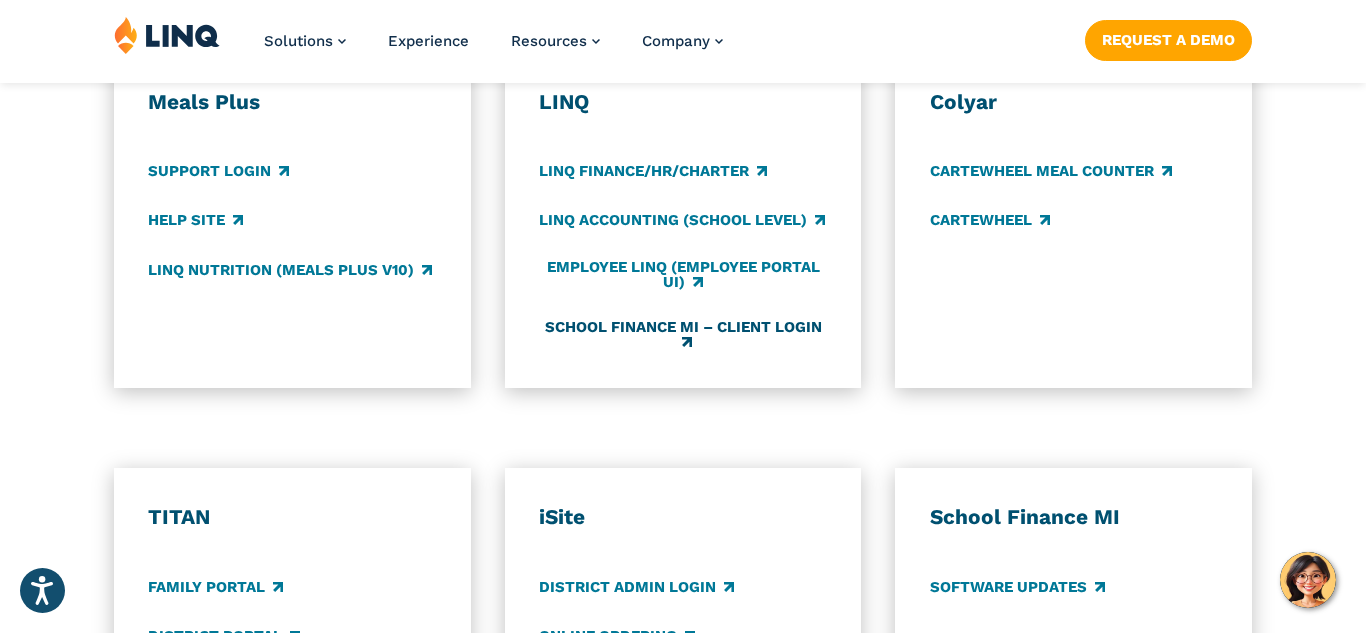 scroll, scrollTop: 1220, scrollLeft: 0, axis: vertical 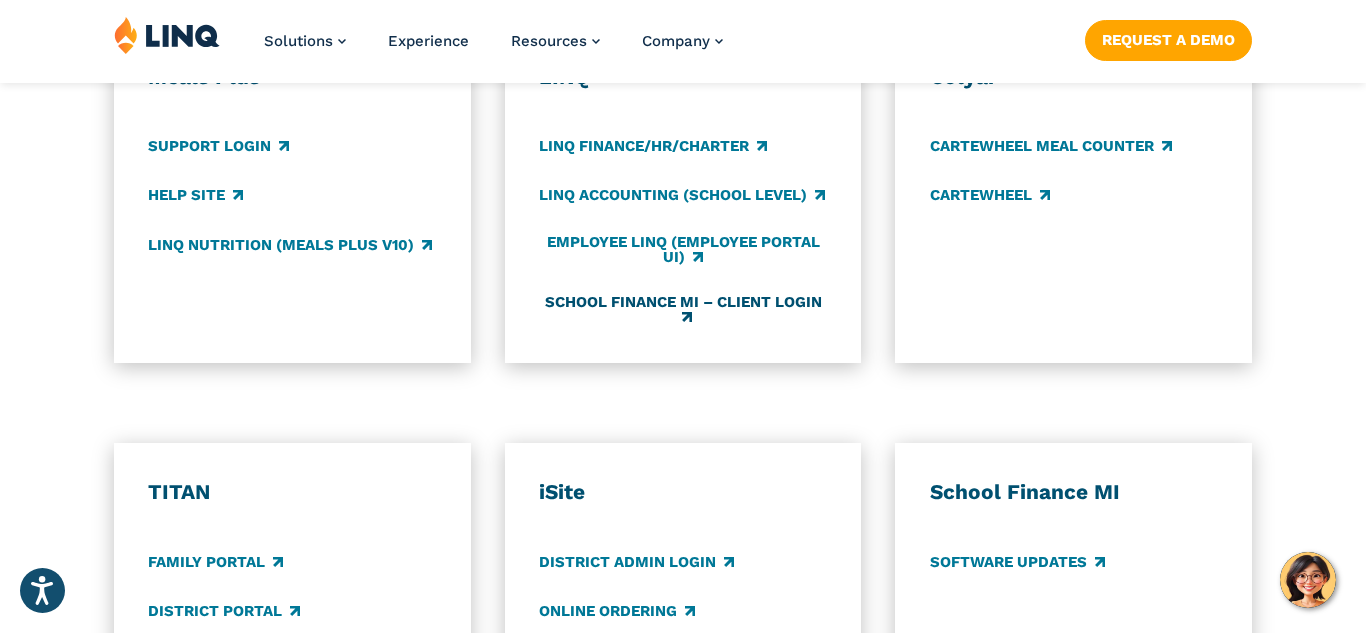 click on "School Finance MI – Client Login" at bounding box center [683, 310] 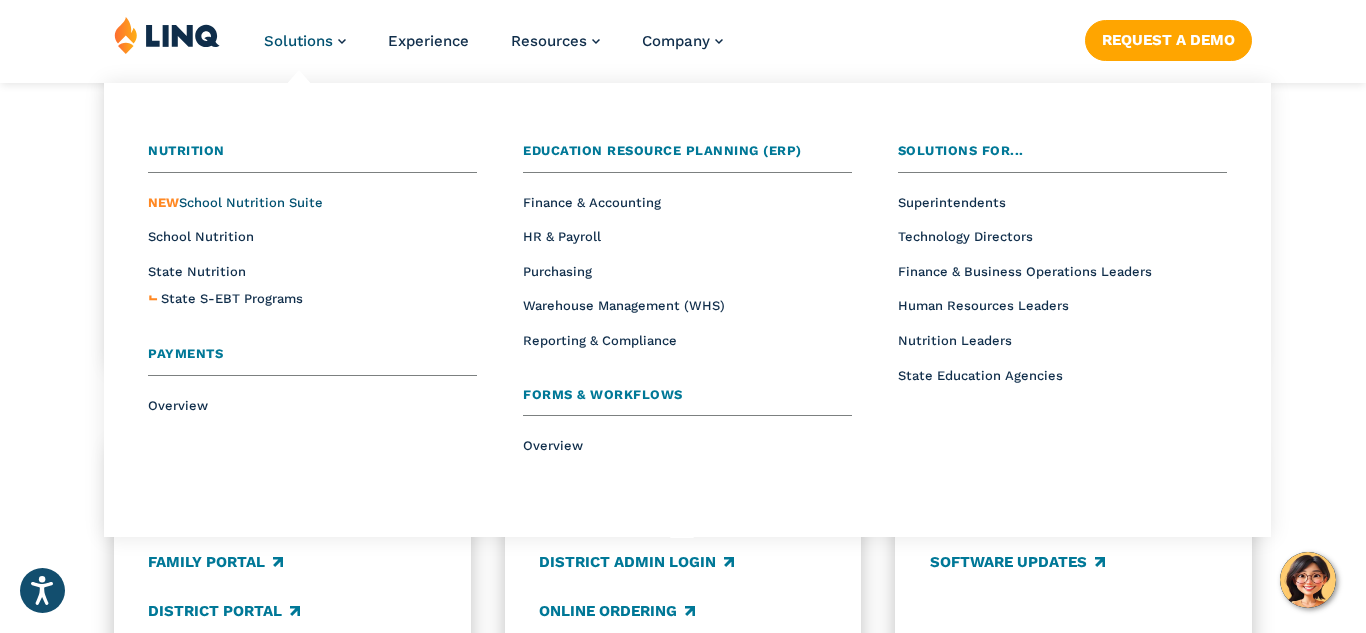 click on "NEW  School Nutrition Suite" at bounding box center [235, 202] 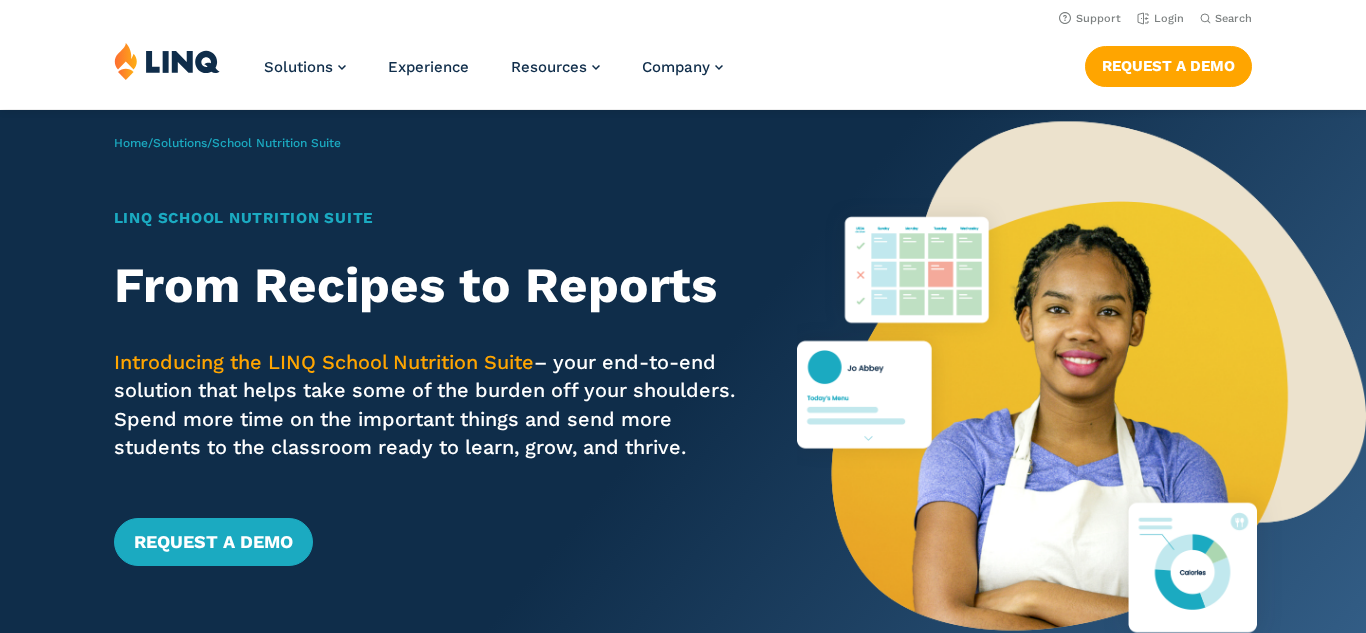 scroll, scrollTop: 0, scrollLeft: 0, axis: both 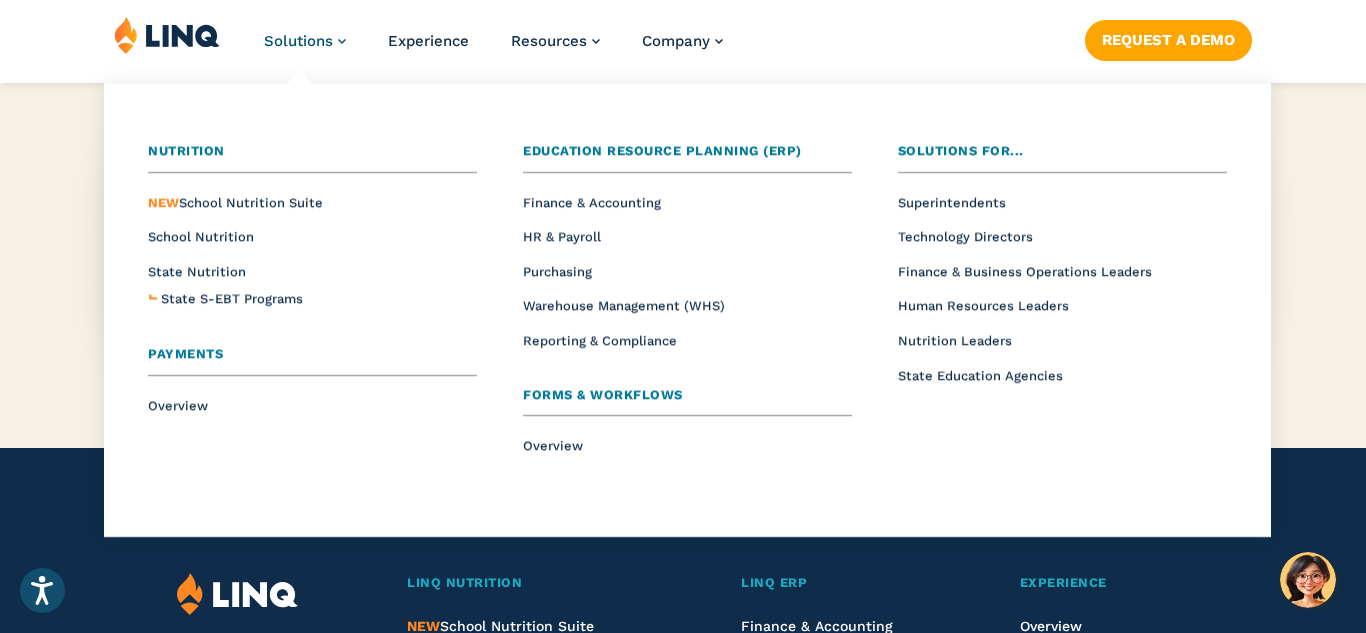click on "Solutions" at bounding box center (298, 41) 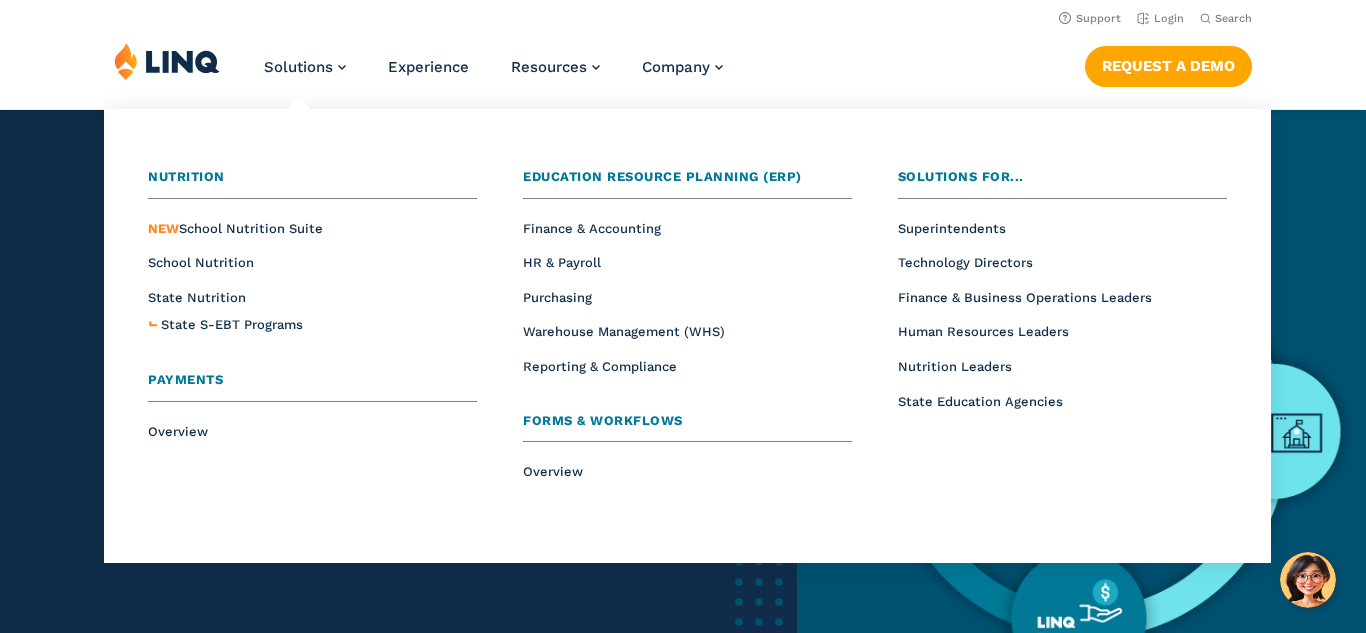 scroll, scrollTop: 0, scrollLeft: 0, axis: both 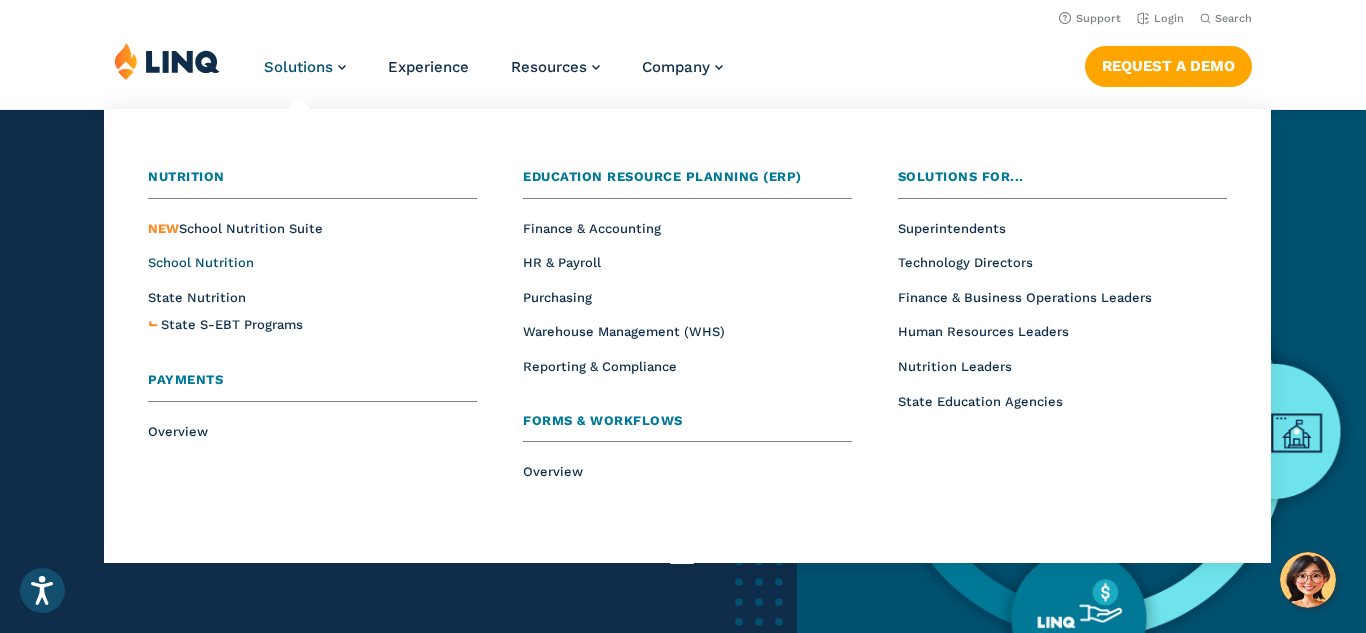 click on "School Nutrition" at bounding box center (201, 262) 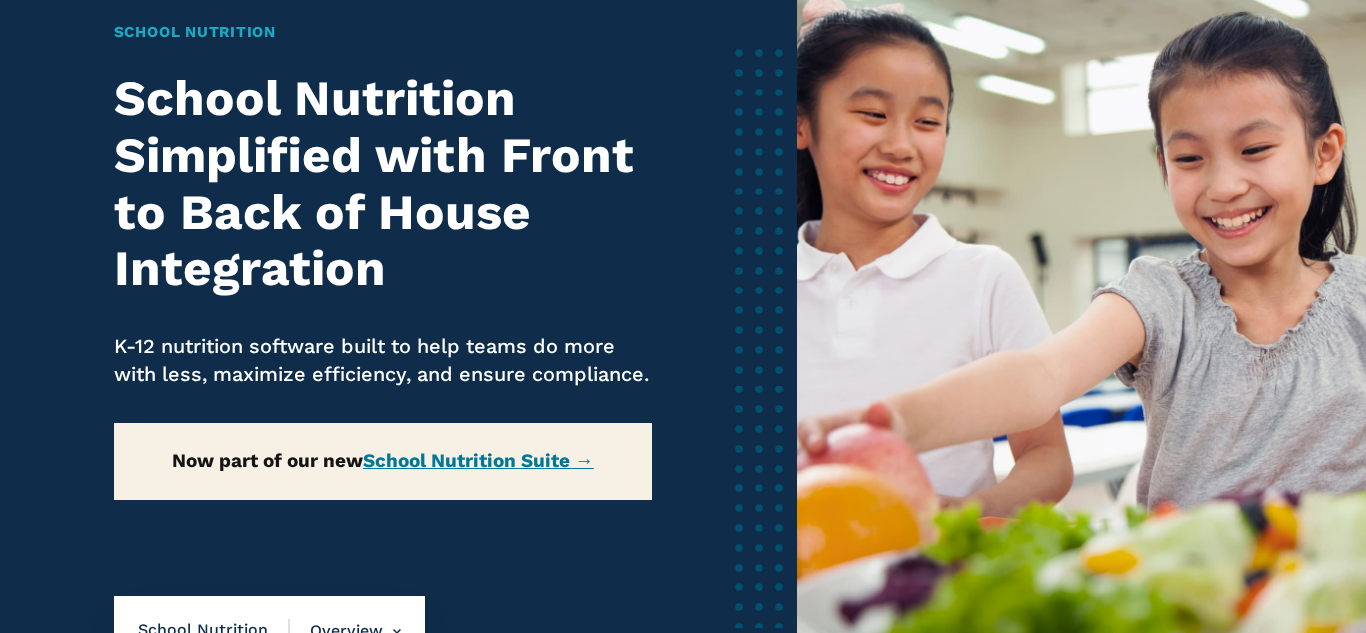 scroll, scrollTop: 0, scrollLeft: 0, axis: both 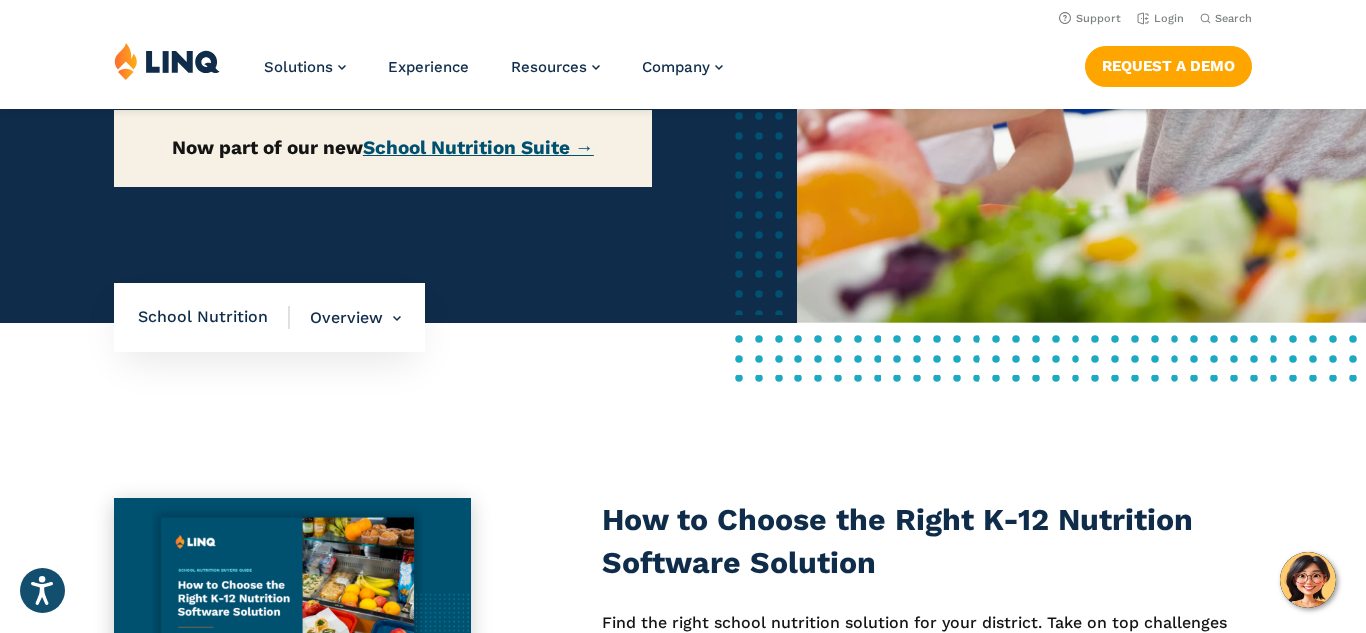 click on "School Nutrition Suite →" at bounding box center (478, 147) 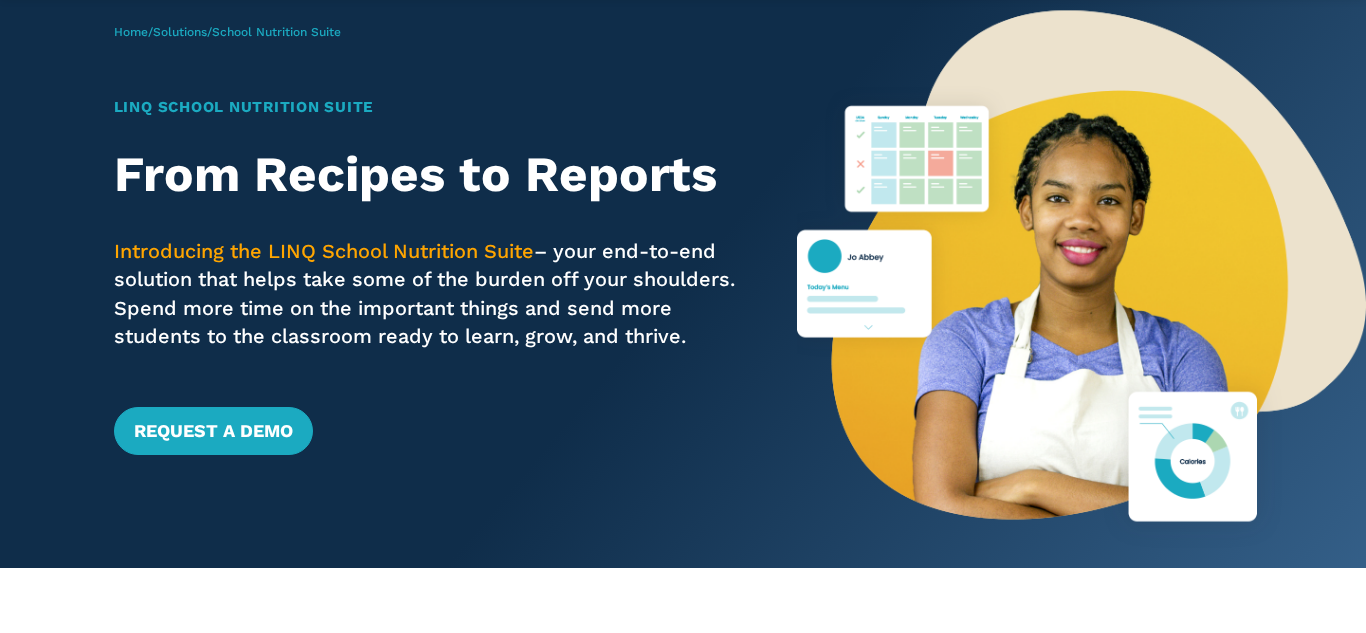 scroll, scrollTop: 0, scrollLeft: 0, axis: both 